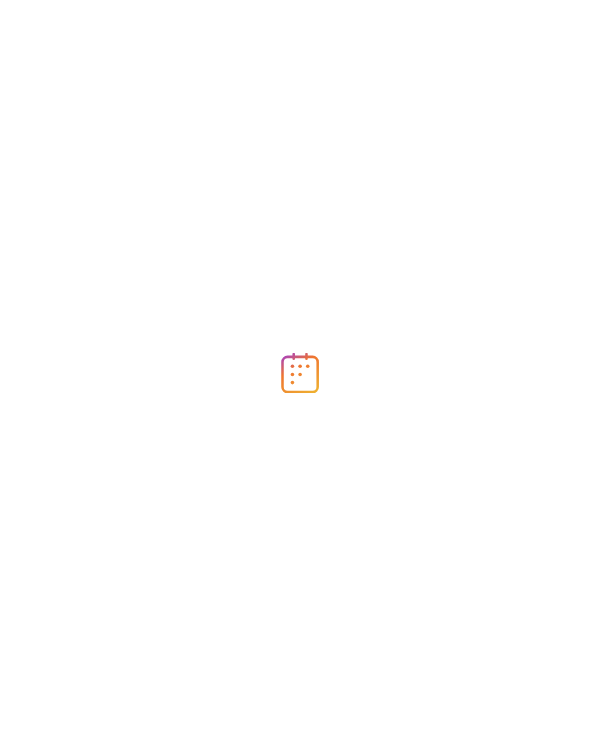 scroll, scrollTop: 0, scrollLeft: 0, axis: both 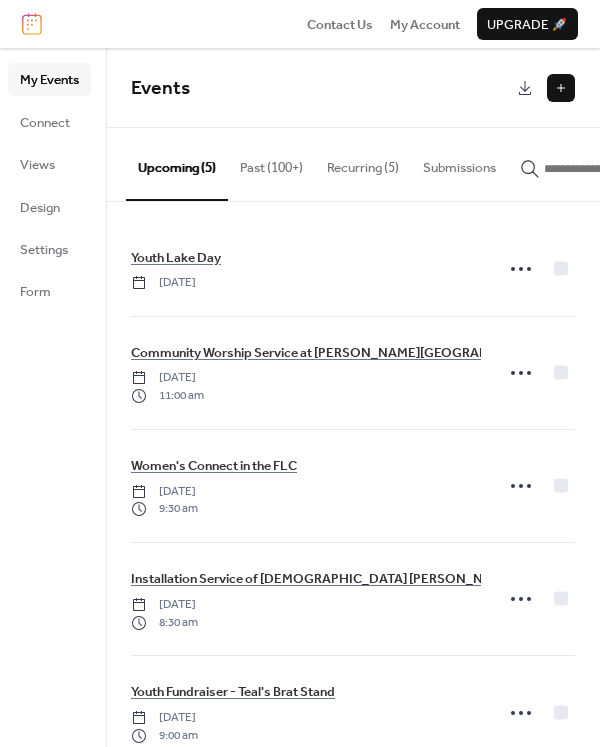 click at bounding box center (561, 88) 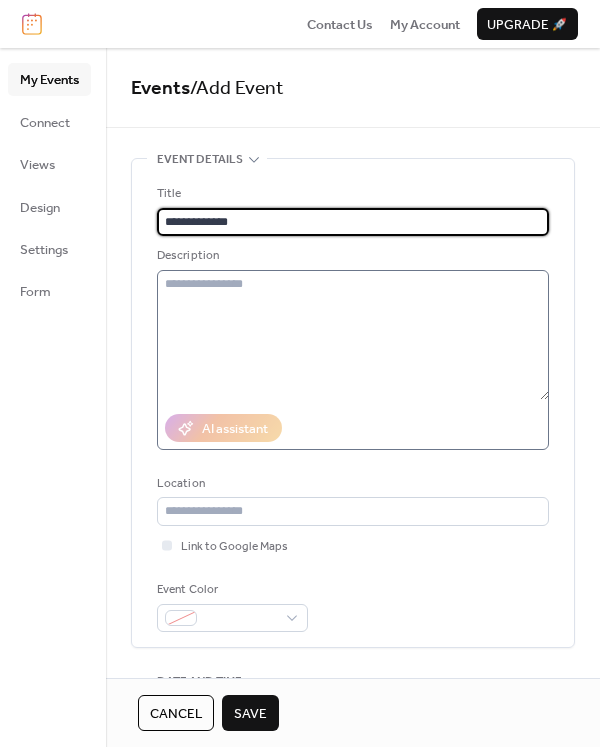 type on "**********" 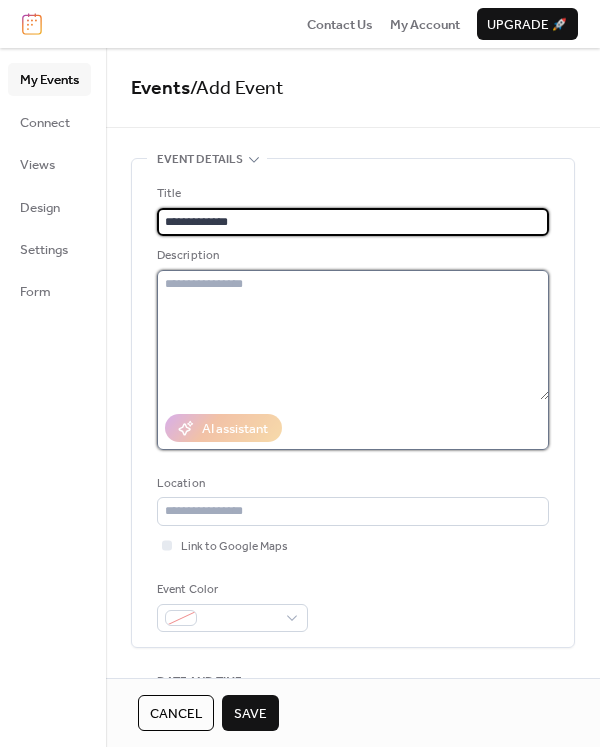 click at bounding box center (353, 335) 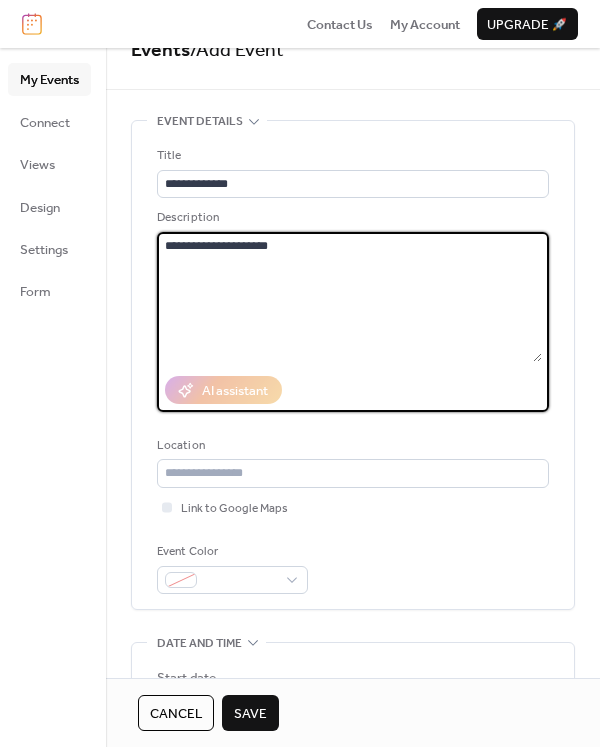 scroll, scrollTop: 74, scrollLeft: 0, axis: vertical 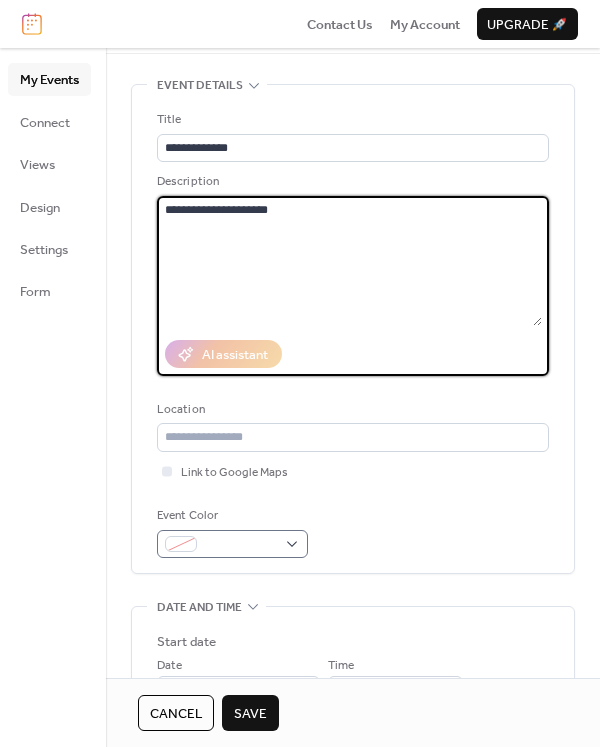type on "**********" 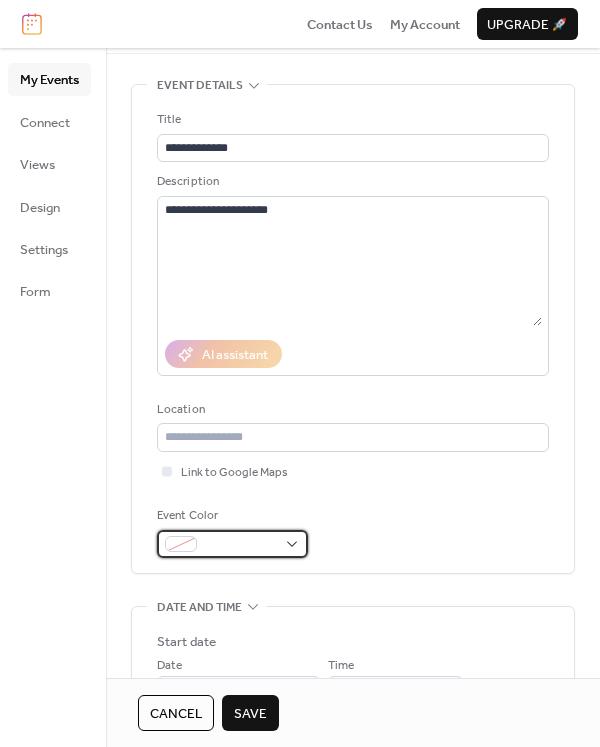click at bounding box center (181, 544) 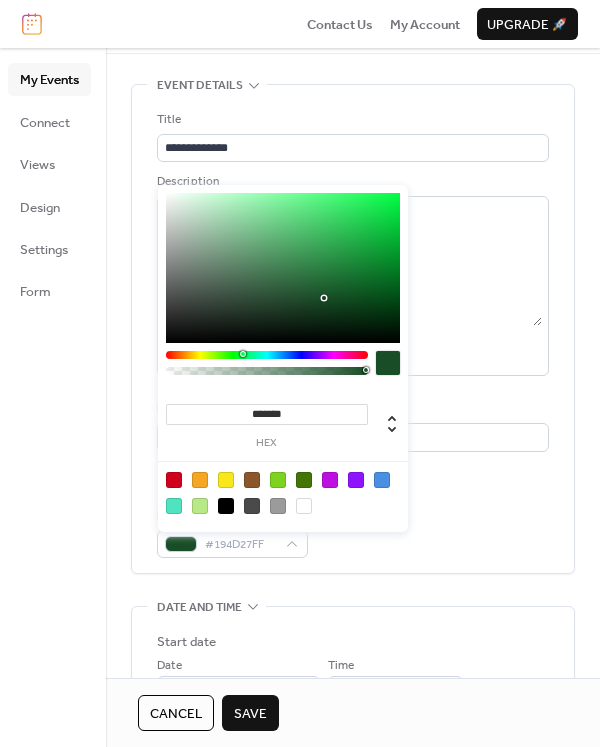 drag, startPoint x: 305, startPoint y: 355, endPoint x: 240, endPoint y: 357, distance: 65.03076 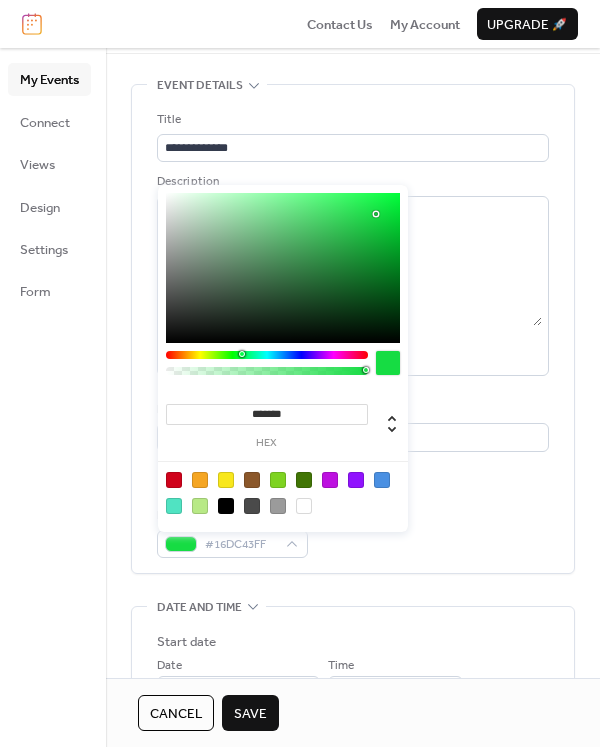 type on "*******" 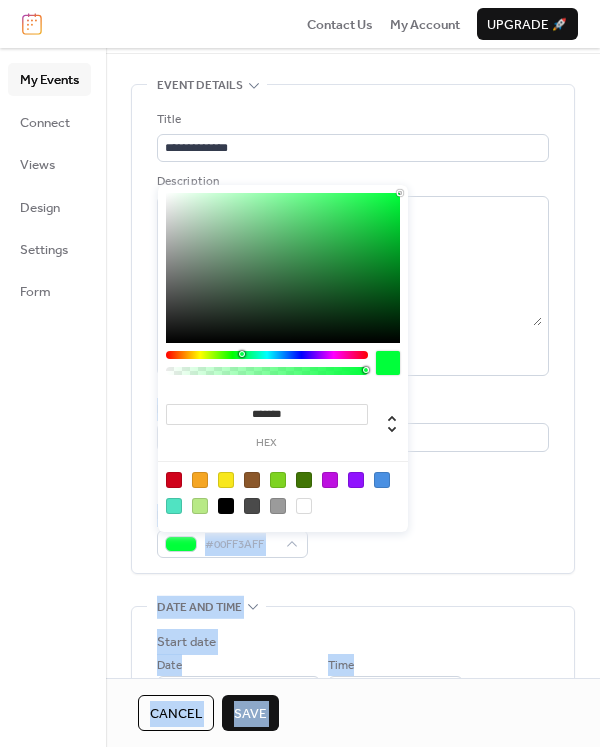 drag, startPoint x: 323, startPoint y: 297, endPoint x: 411, endPoint y: 176, distance: 149.61618 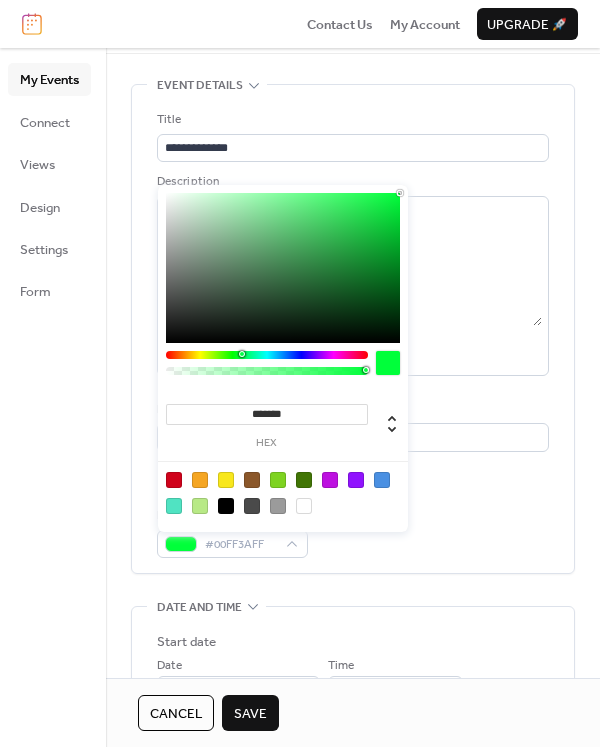 click on "**********" at bounding box center (353, 329) 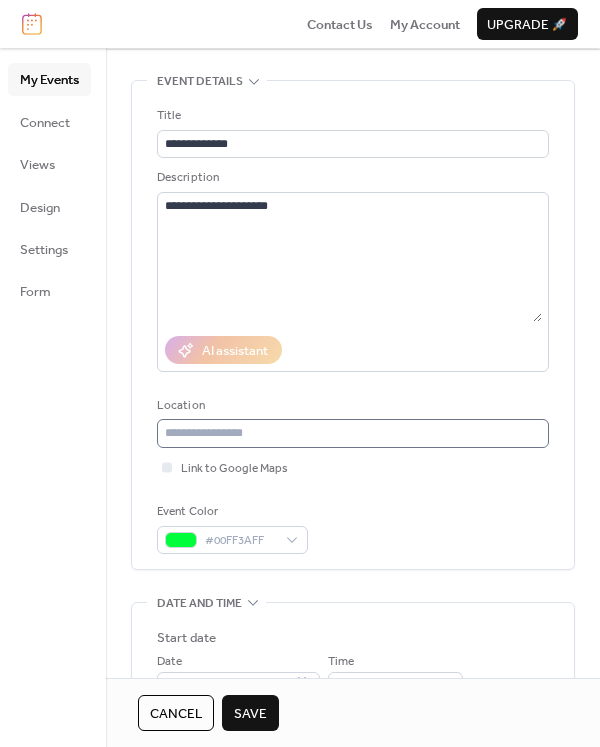 scroll, scrollTop: 82, scrollLeft: 0, axis: vertical 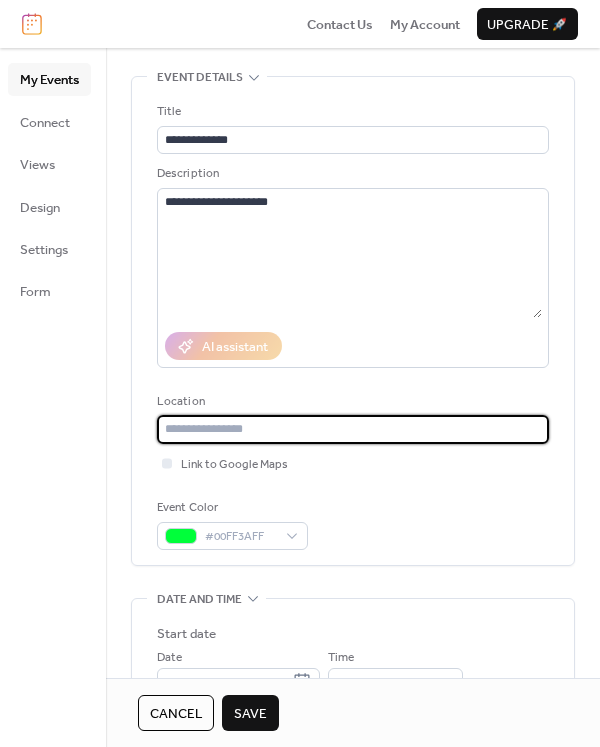 click at bounding box center [353, 429] 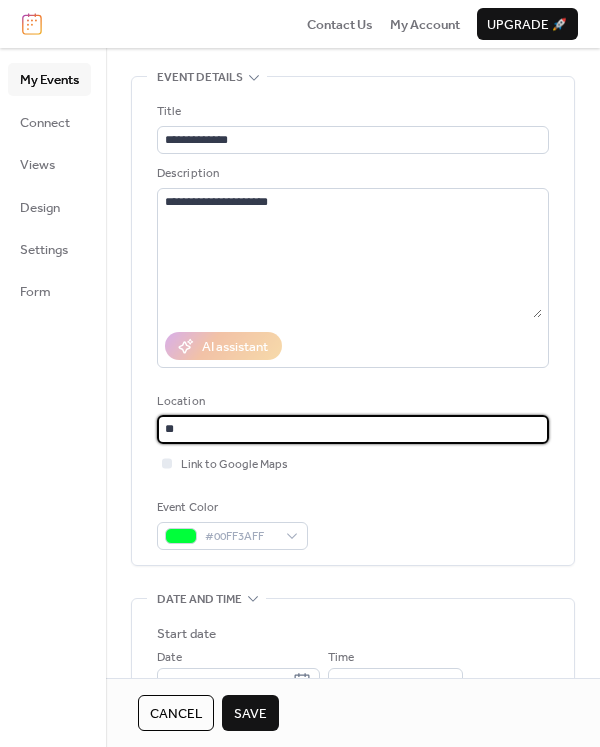 type on "*" 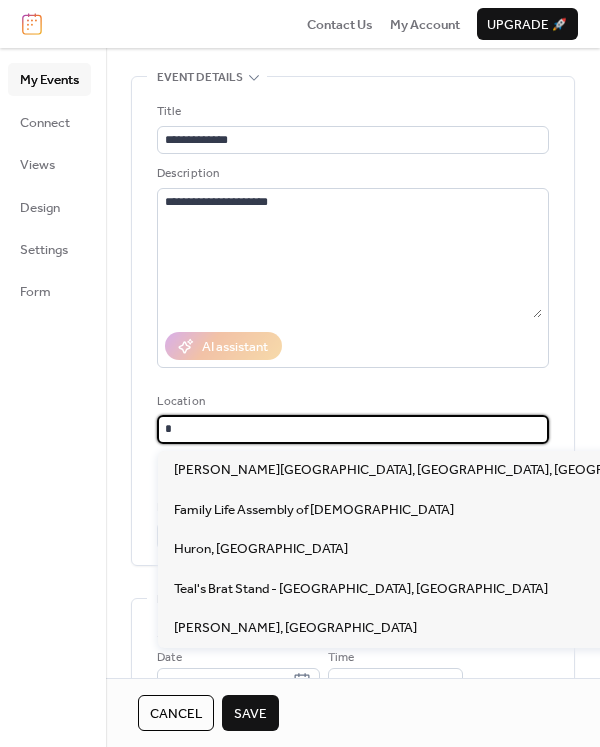 type 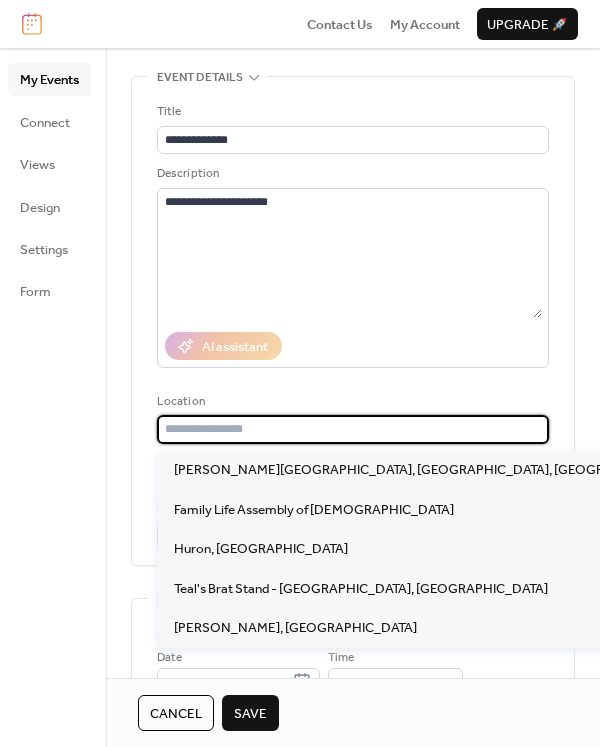 click on "**********" at bounding box center (353, 321) 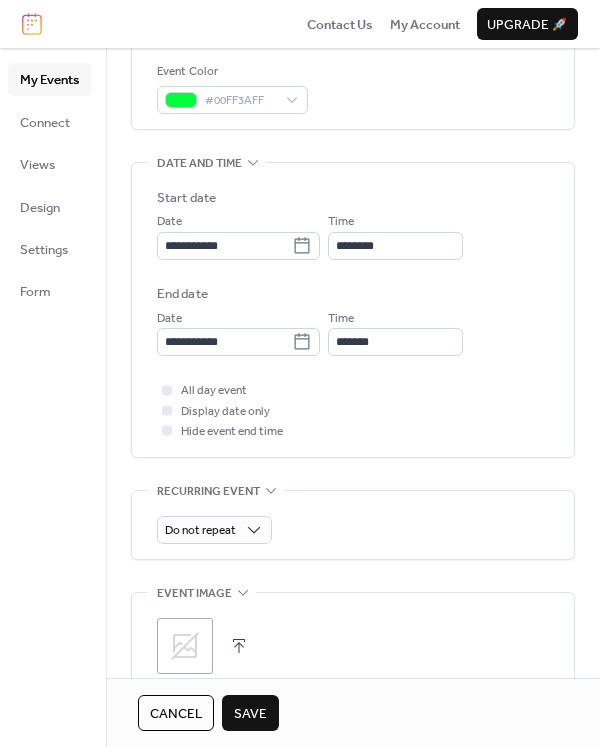scroll, scrollTop: 522, scrollLeft: 0, axis: vertical 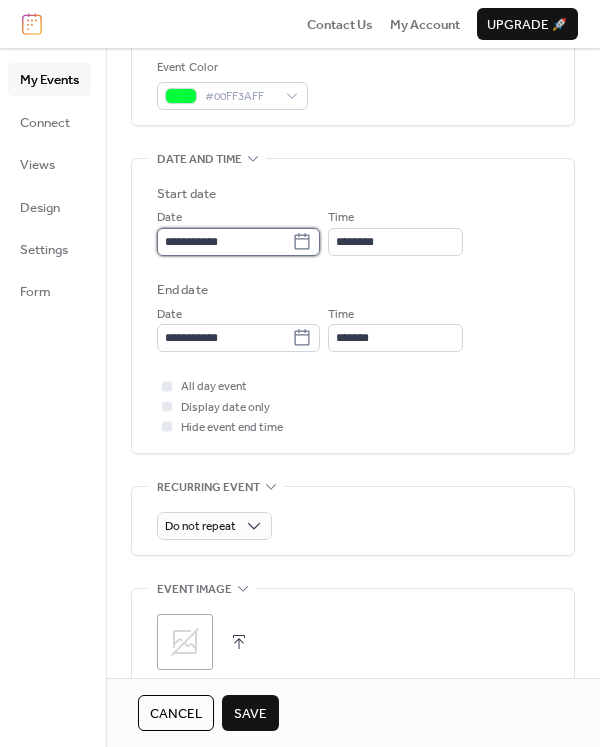 click on "**********" at bounding box center [224, 242] 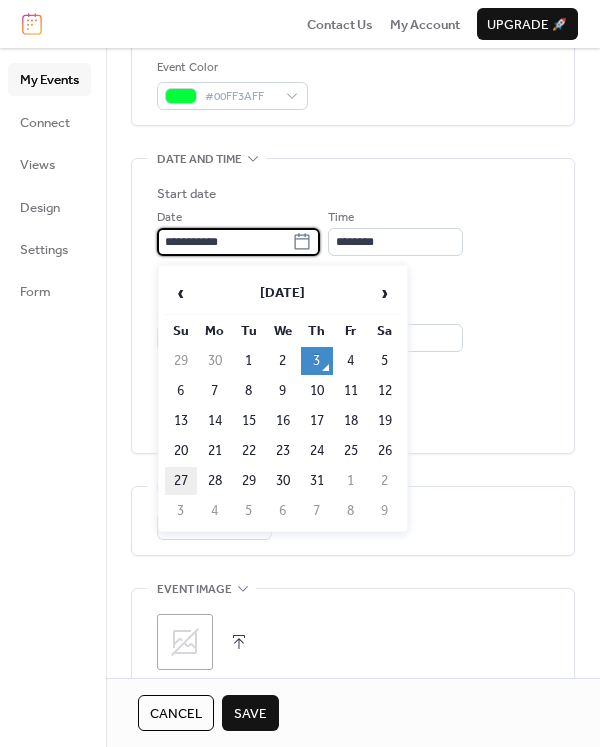 click on "27" at bounding box center (181, 481) 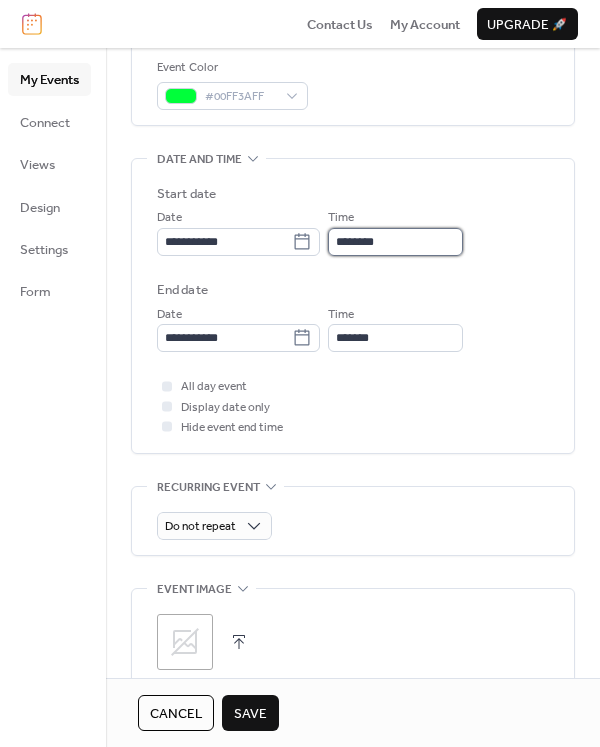 click on "********" at bounding box center (395, 242) 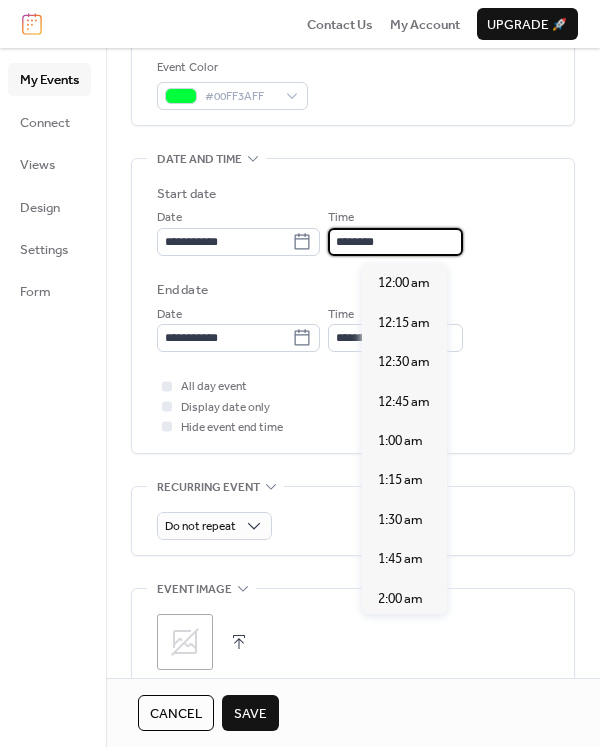 scroll, scrollTop: 1872, scrollLeft: 0, axis: vertical 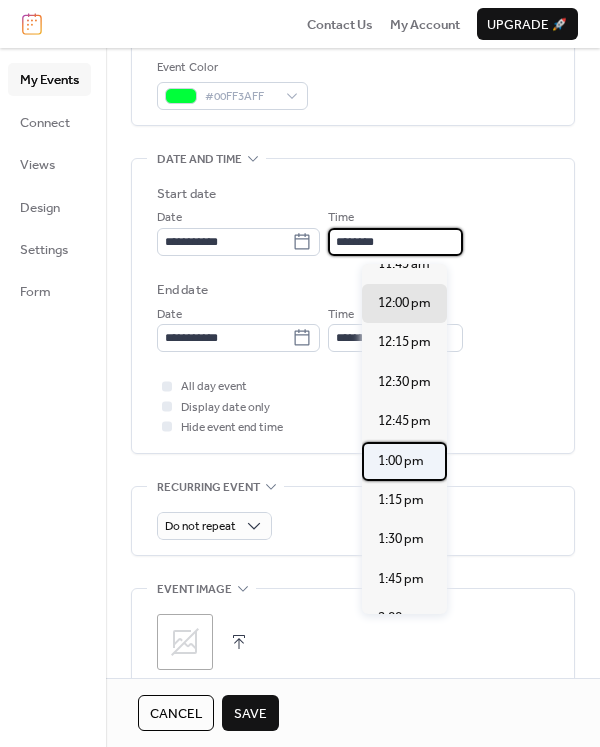 click on "1:00 pm" at bounding box center [401, 461] 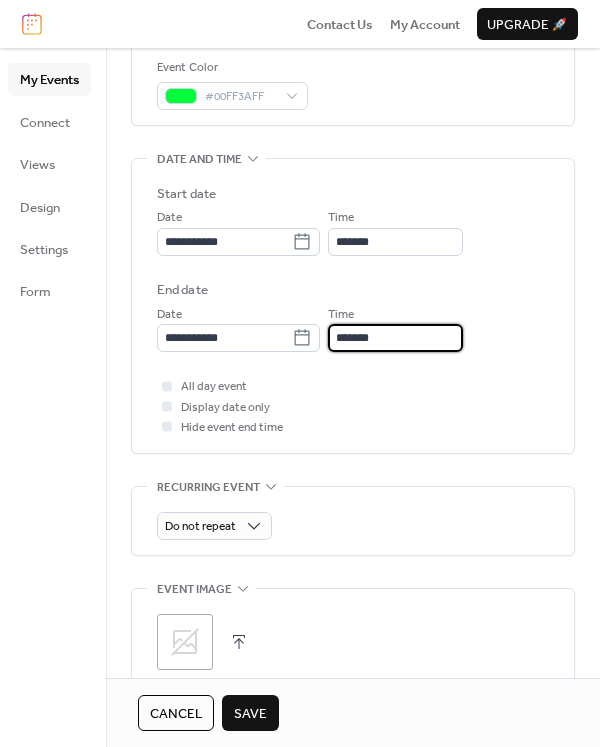 click on "*******" at bounding box center (395, 338) 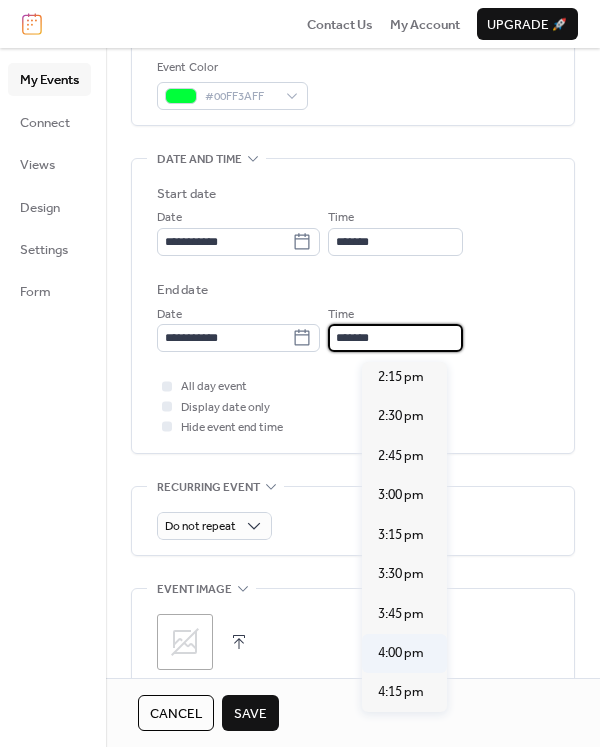 scroll, scrollTop: 188, scrollLeft: 0, axis: vertical 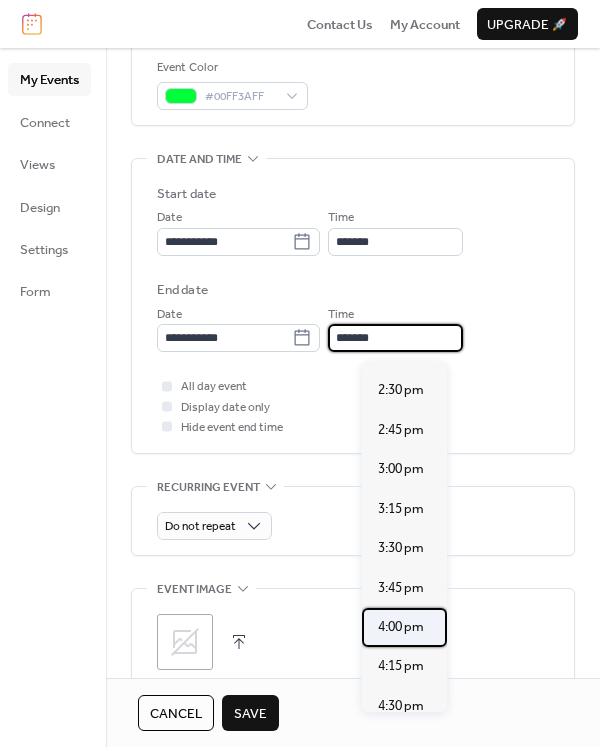 click on "4:00 pm" at bounding box center (401, 627) 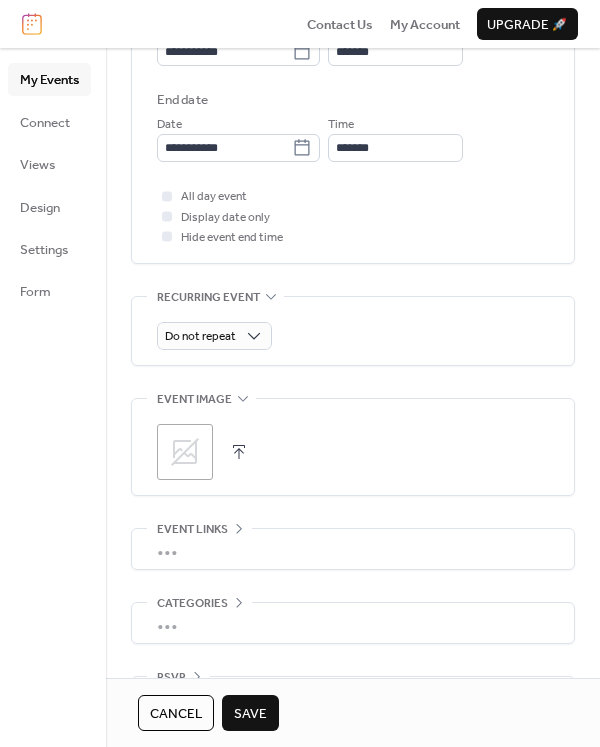 scroll, scrollTop: 776, scrollLeft: 0, axis: vertical 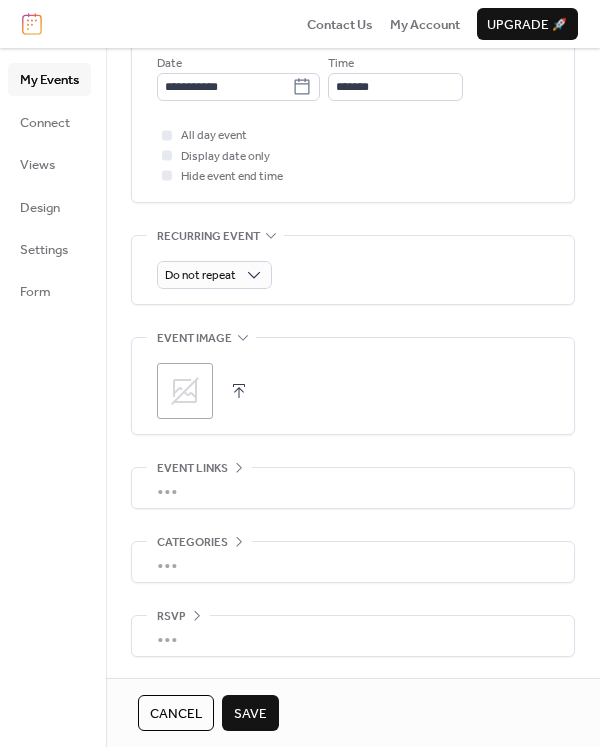 click on "Save" at bounding box center [250, 714] 